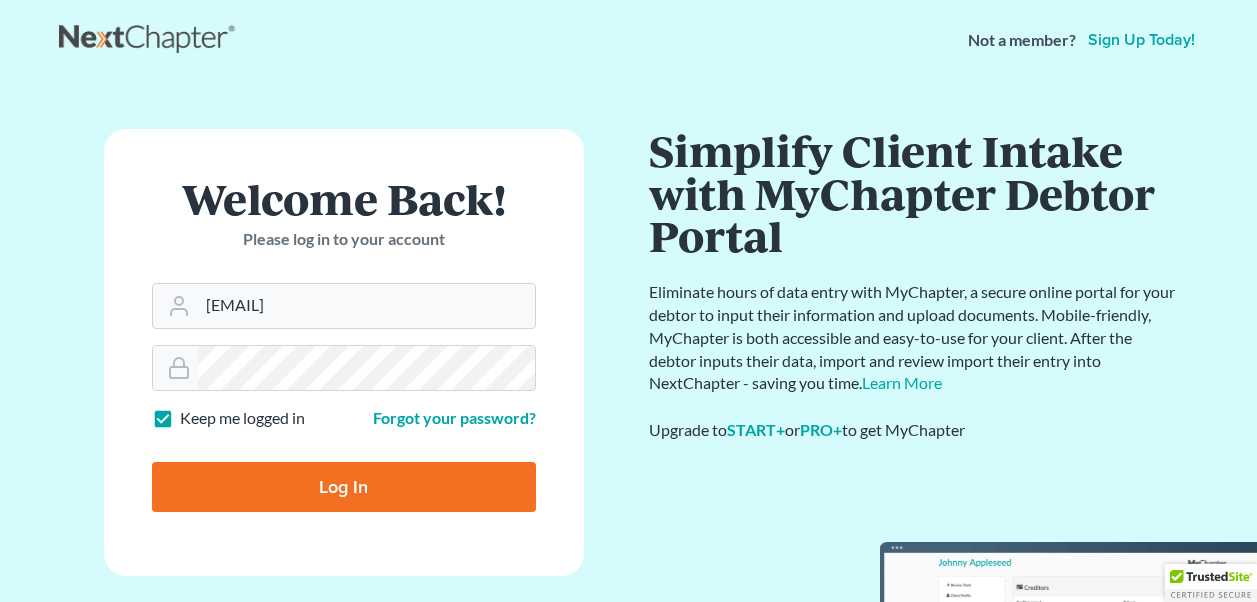 scroll, scrollTop: 0, scrollLeft: 0, axis: both 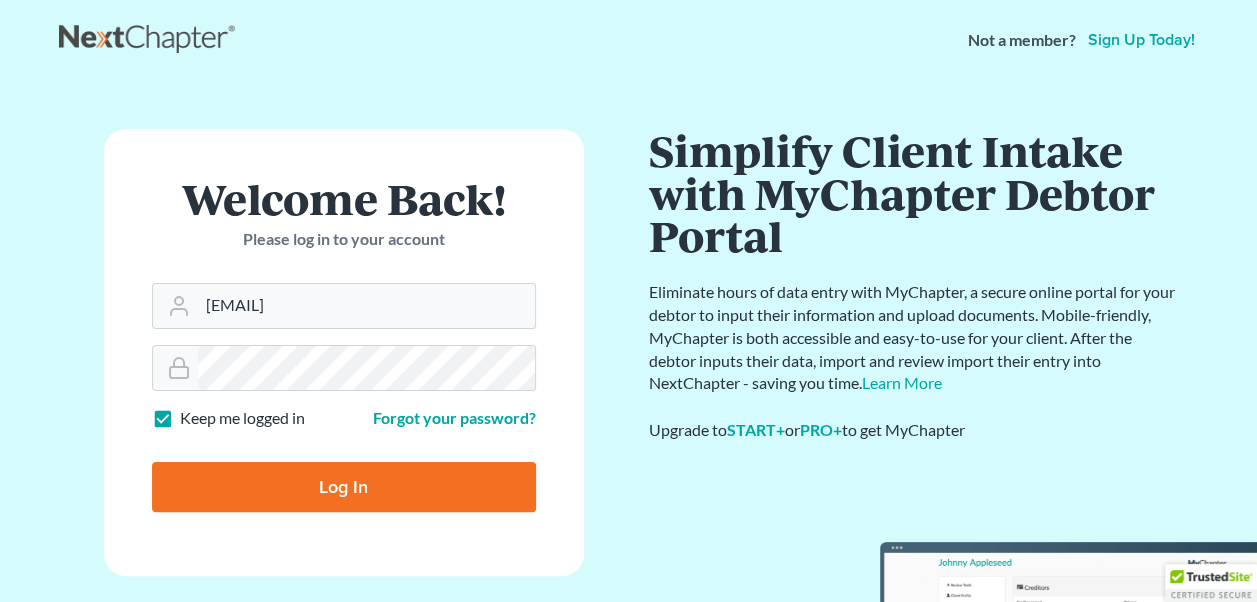type on "[EMAIL]" 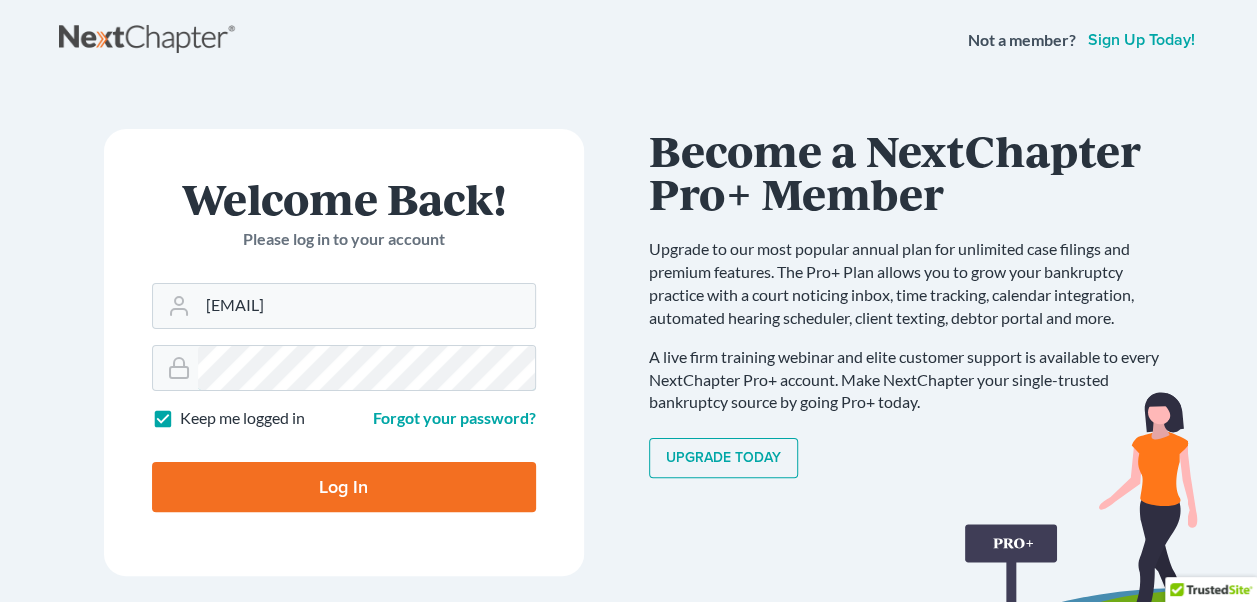 click on "Log In" at bounding box center (344, 487) 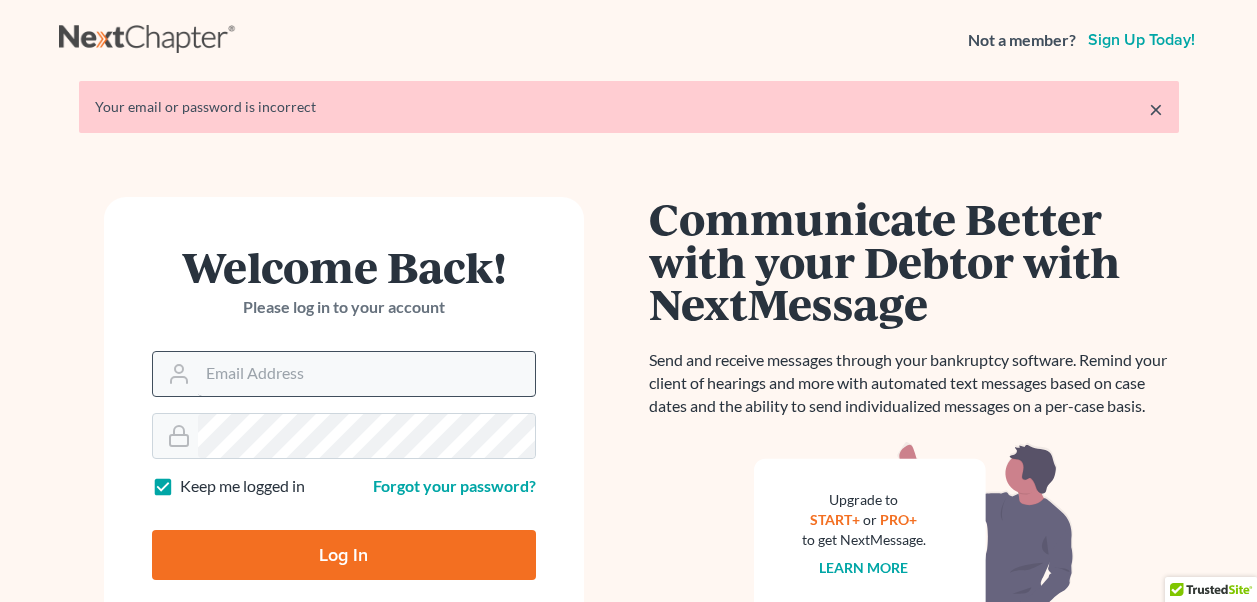 scroll, scrollTop: 0, scrollLeft: 0, axis: both 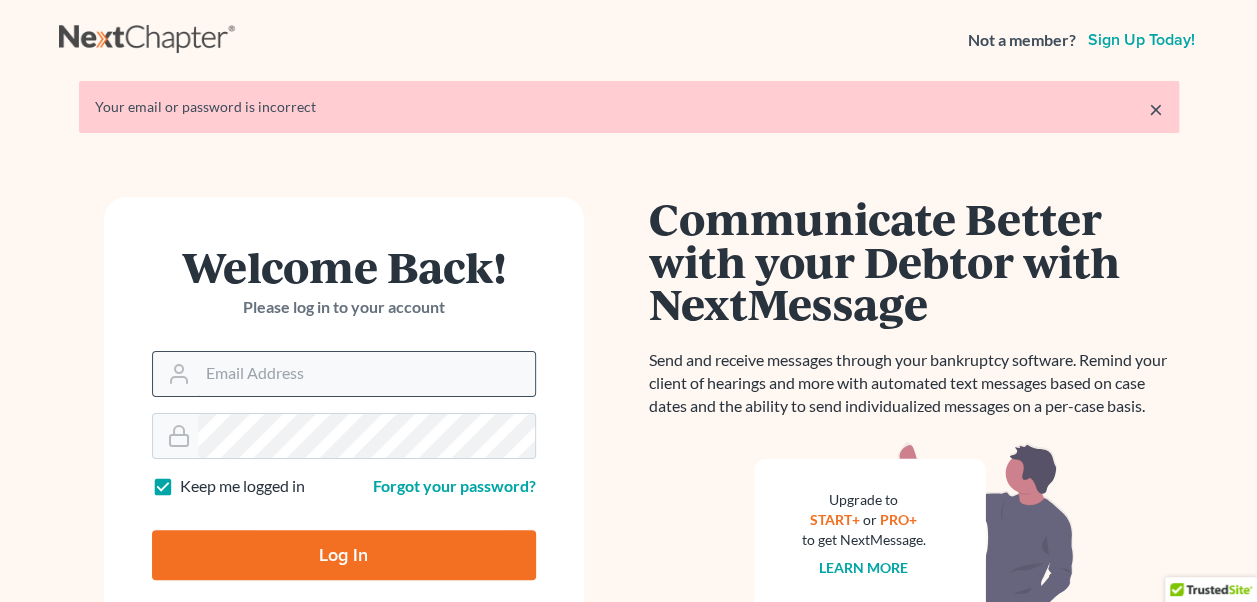 click on "Email Address" at bounding box center (366, 374) 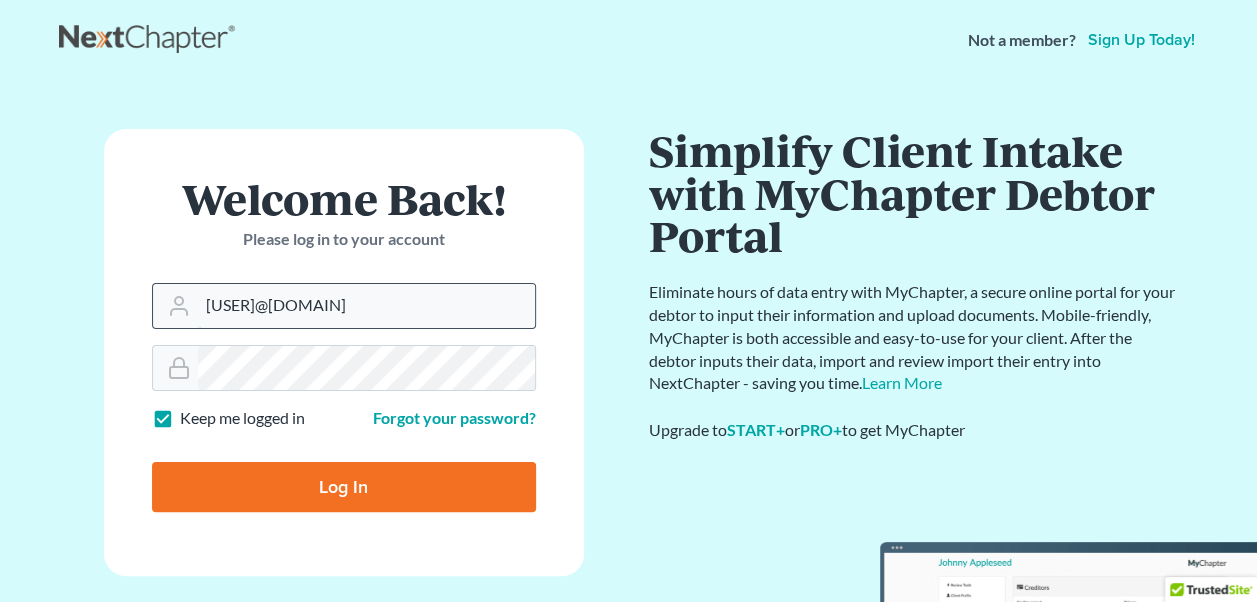 type on "[USER]@[DOMAIN]" 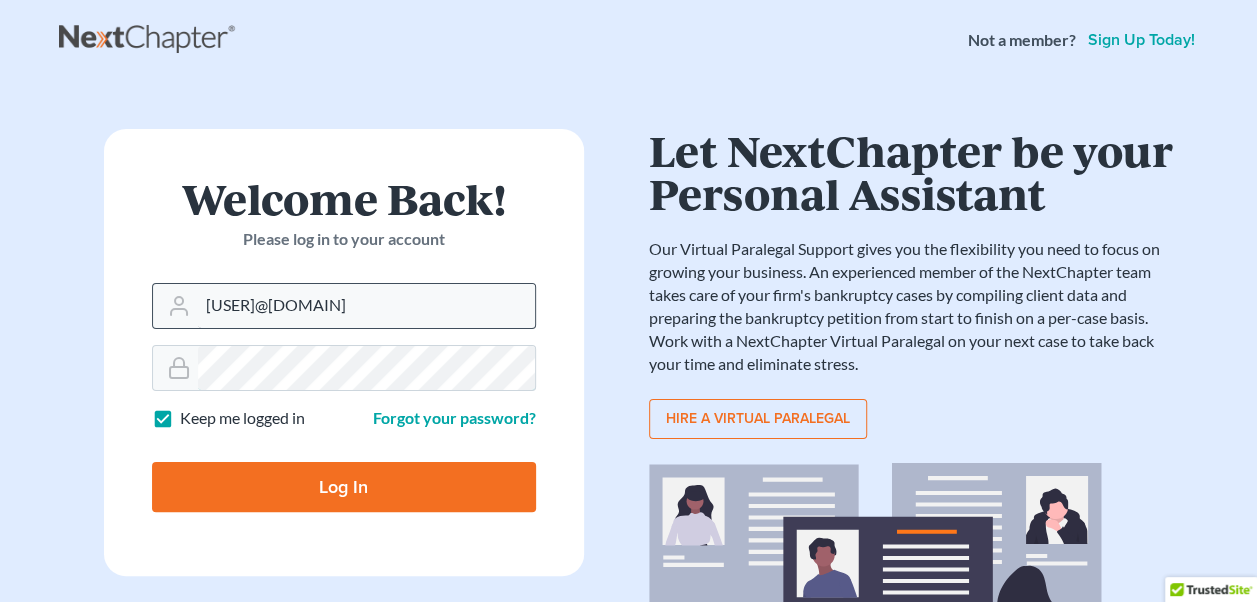 click on "Log In" at bounding box center (344, 487) 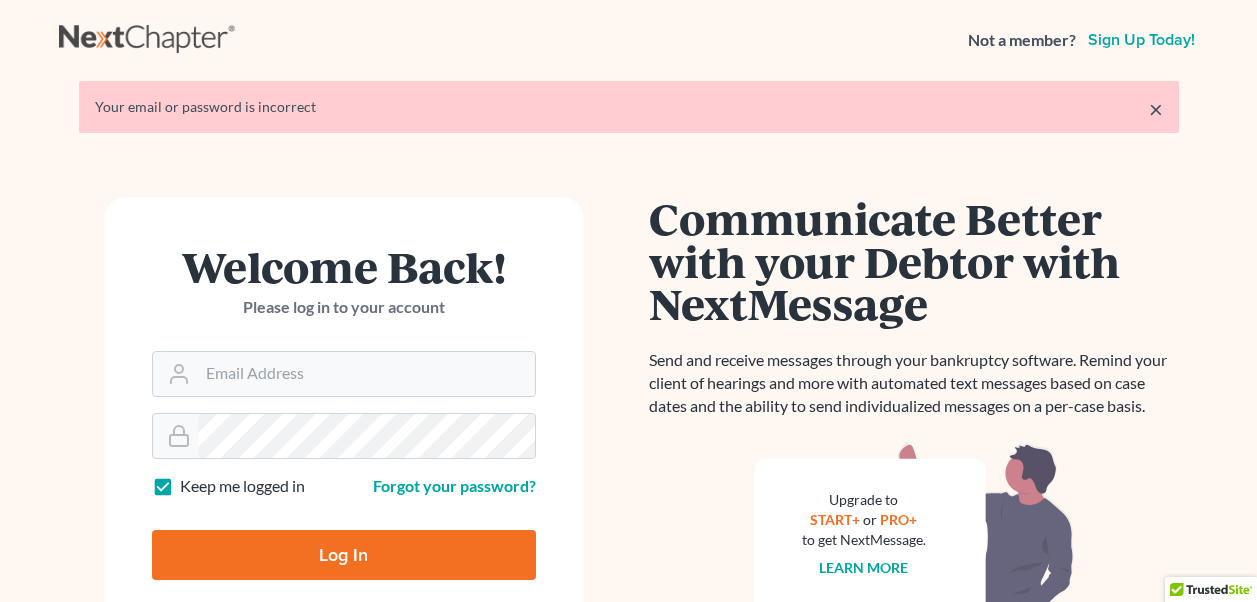 scroll, scrollTop: 0, scrollLeft: 0, axis: both 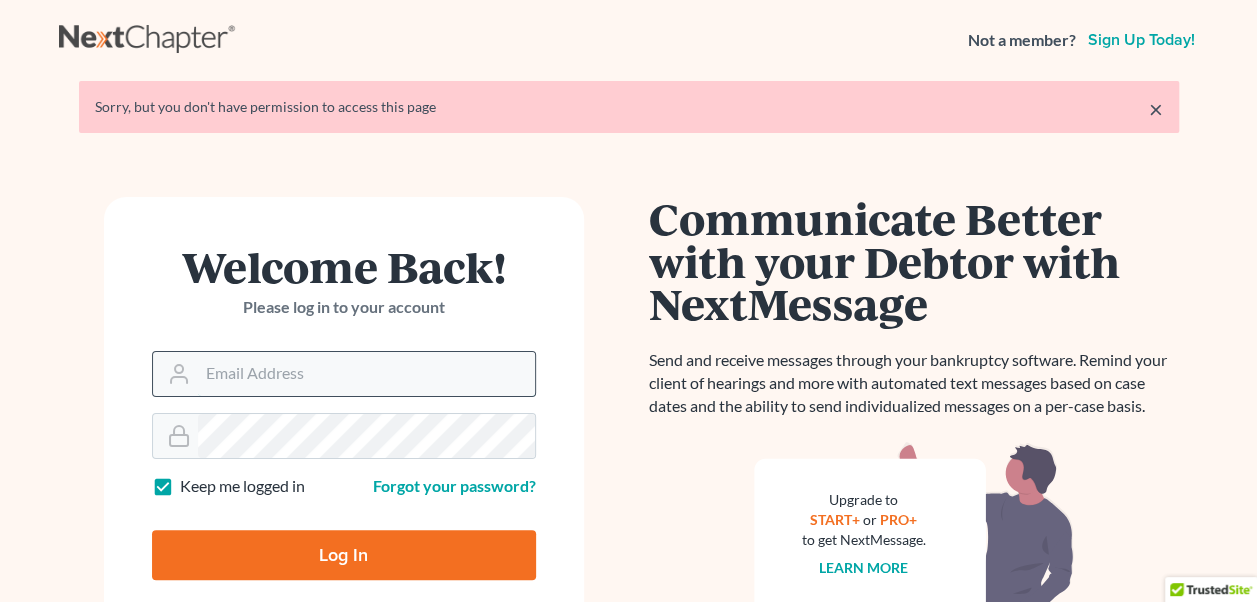 click on "Email Address" at bounding box center (366, 374) 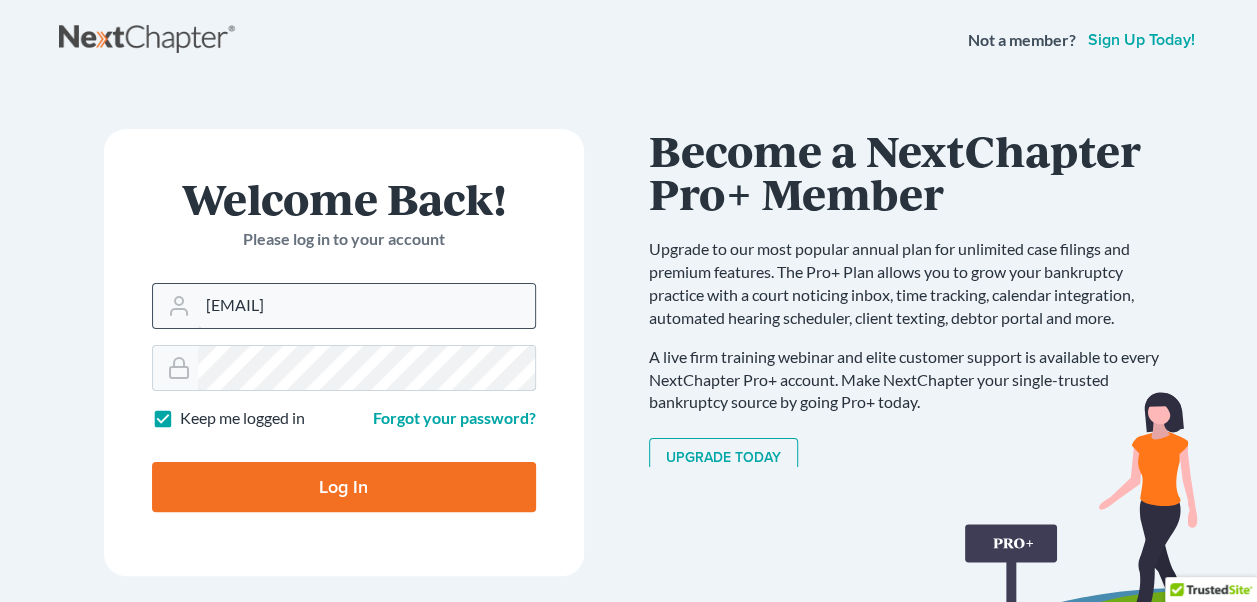 click on "Log In" at bounding box center (344, 487) 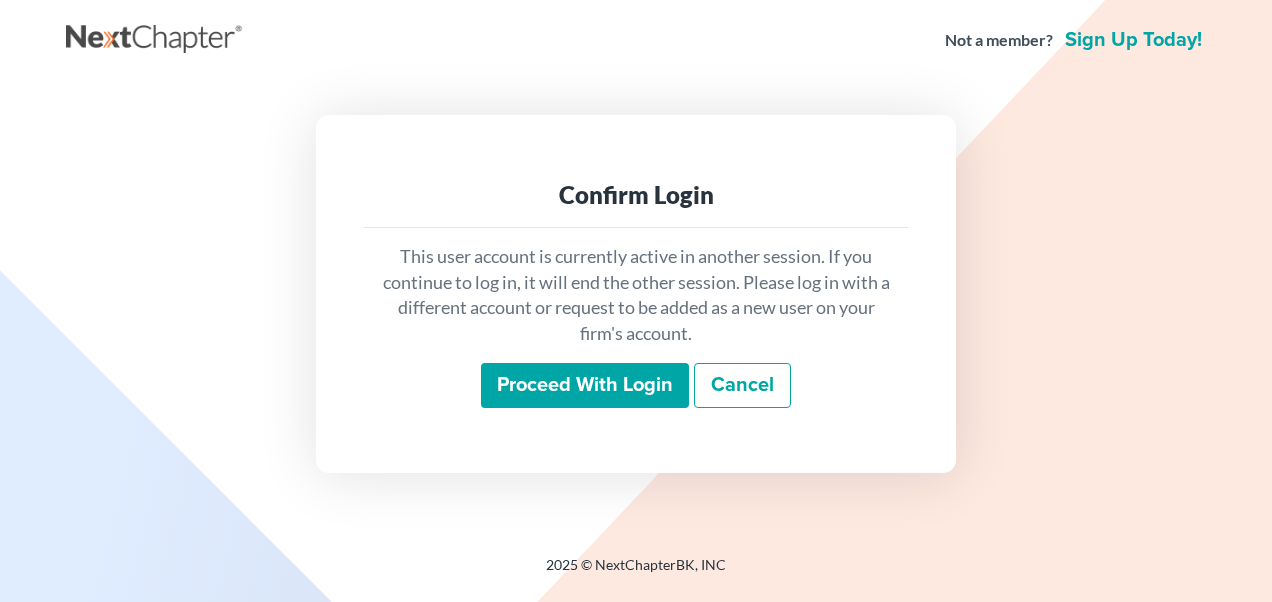scroll, scrollTop: 0, scrollLeft: 0, axis: both 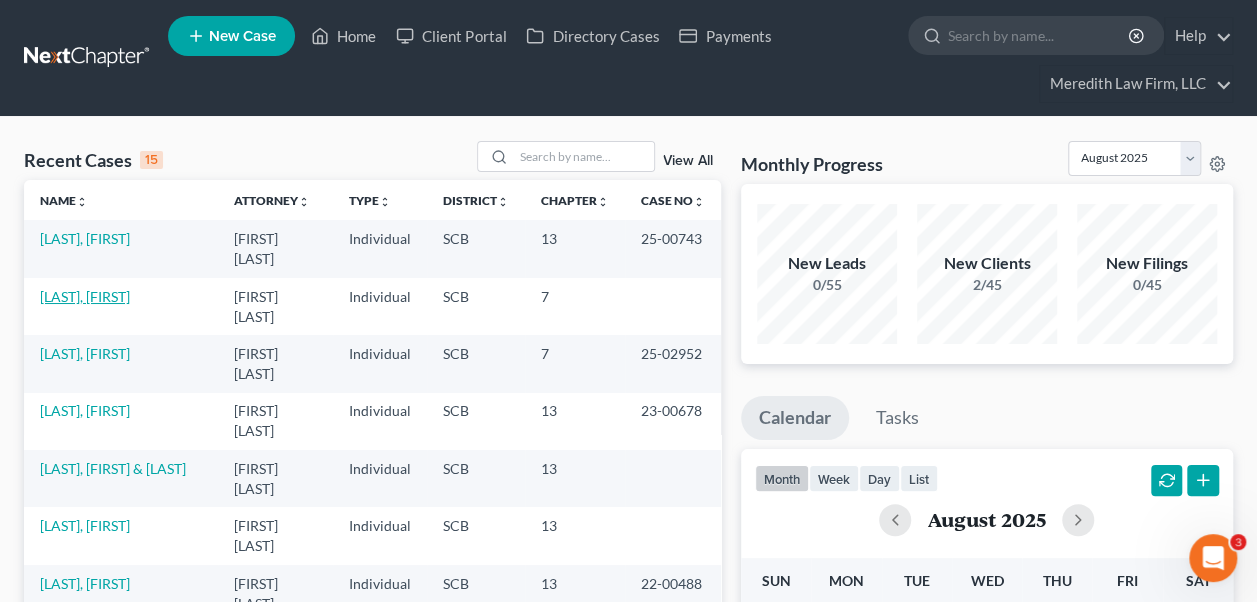 click on "[LAST], [FIRST]" at bounding box center (85, 296) 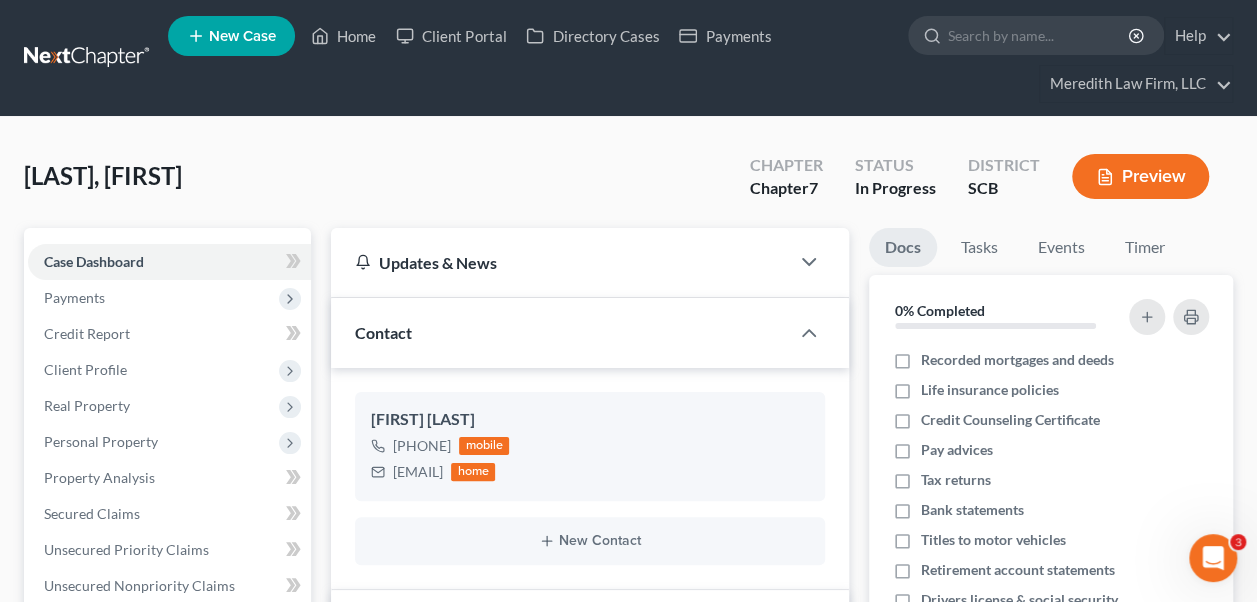 scroll, scrollTop: 2025, scrollLeft: 0, axis: vertical 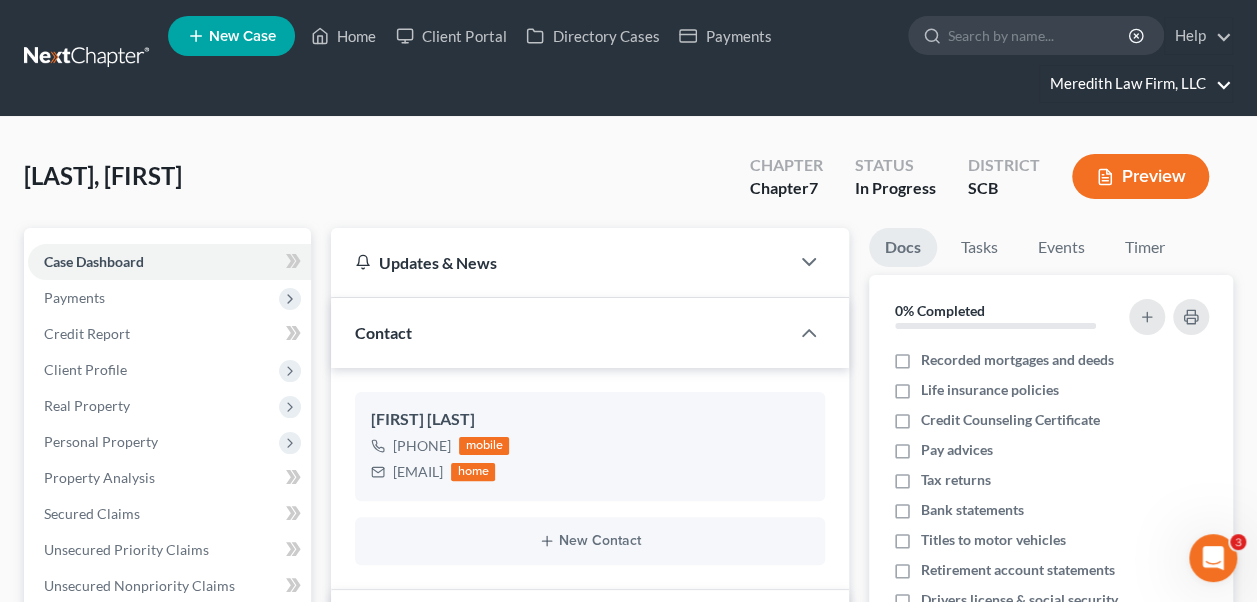 click on "Meredith Law Firm, LLC" at bounding box center (1136, 84) 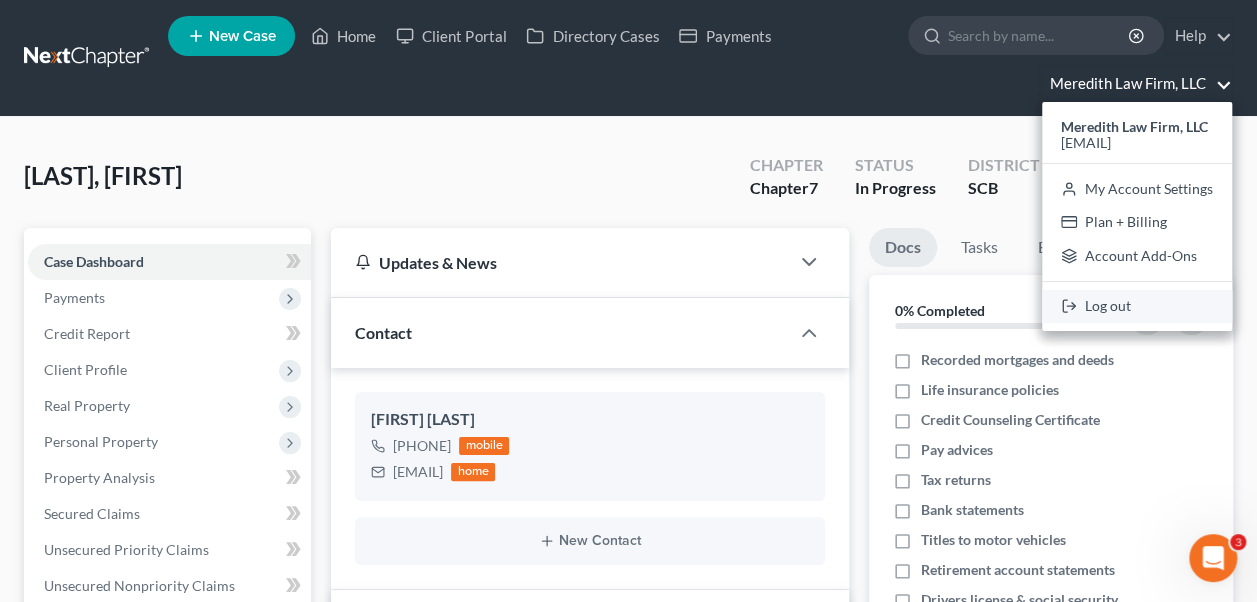 click on "Log out" at bounding box center (1137, 307) 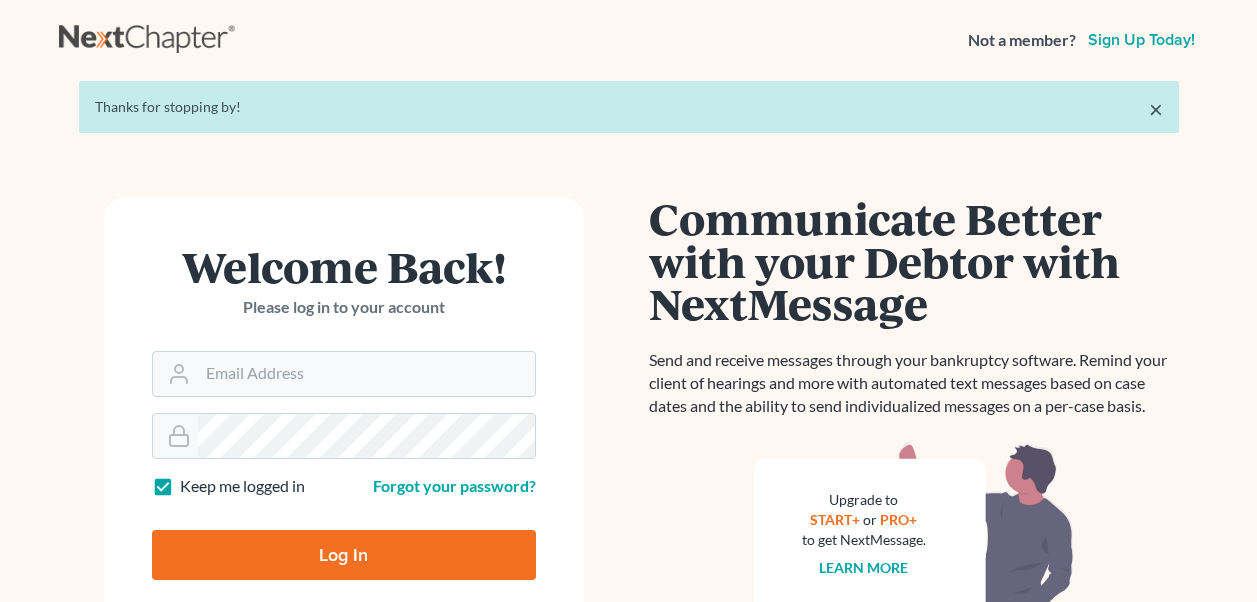 scroll, scrollTop: 0, scrollLeft: 0, axis: both 